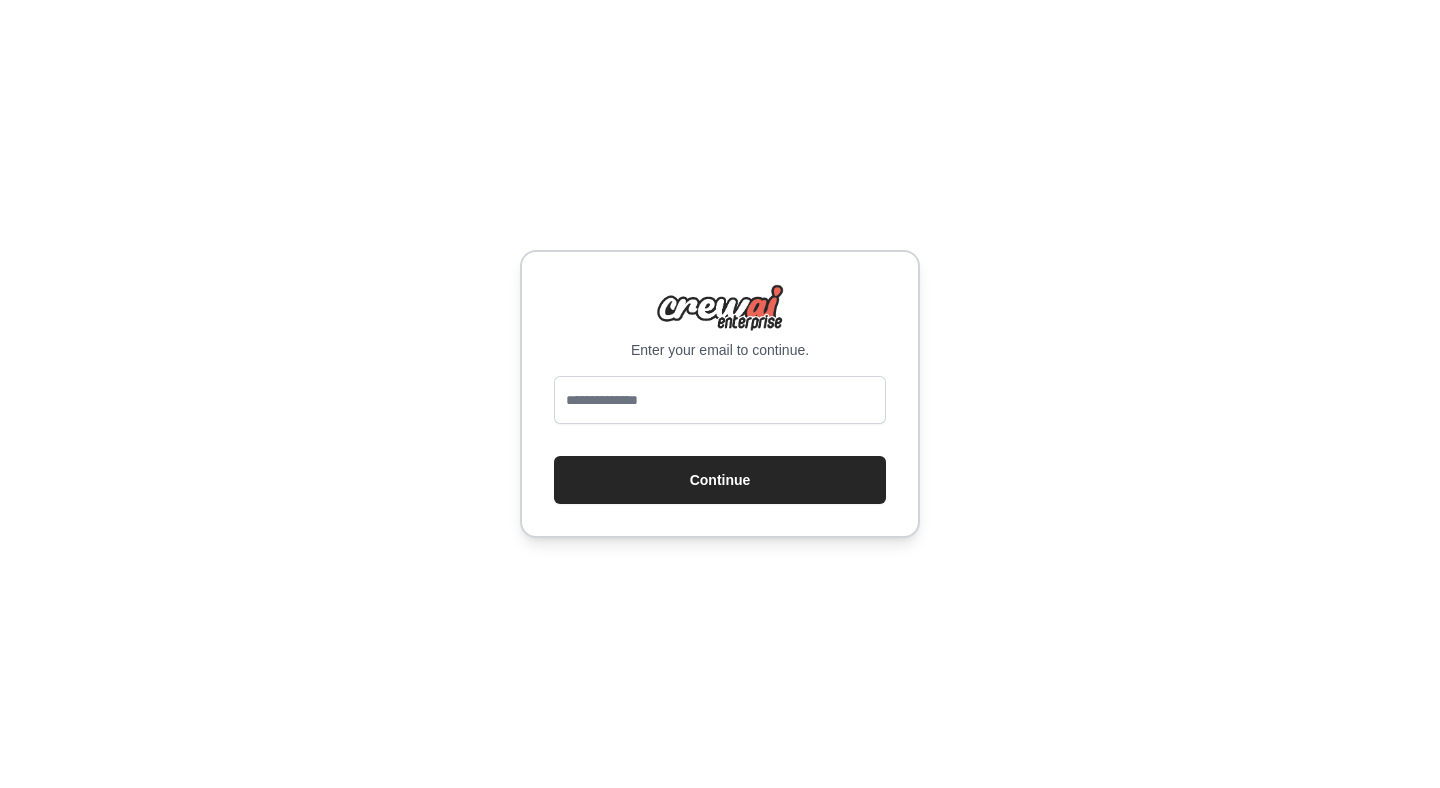 scroll, scrollTop: 0, scrollLeft: 0, axis: both 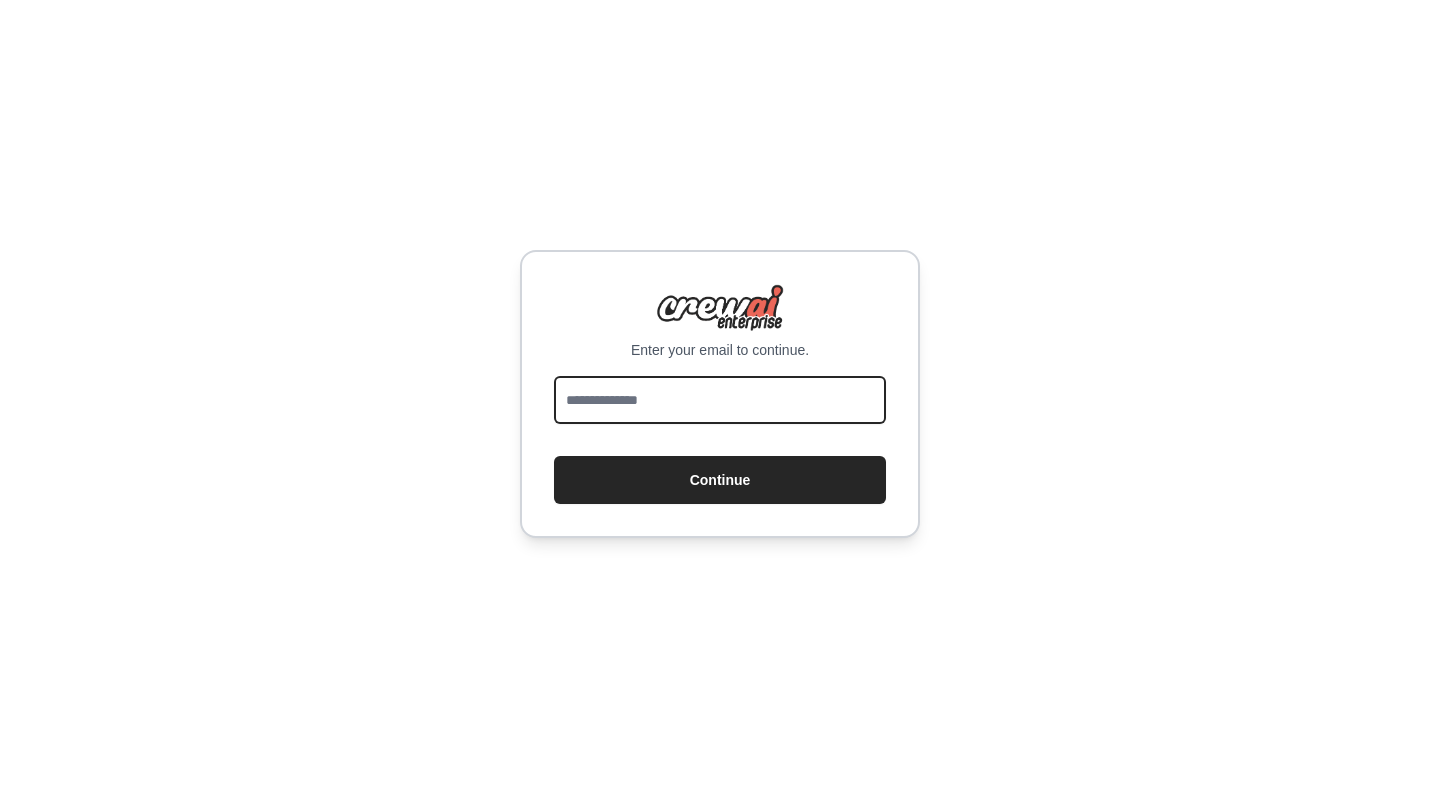 click at bounding box center [720, 400] 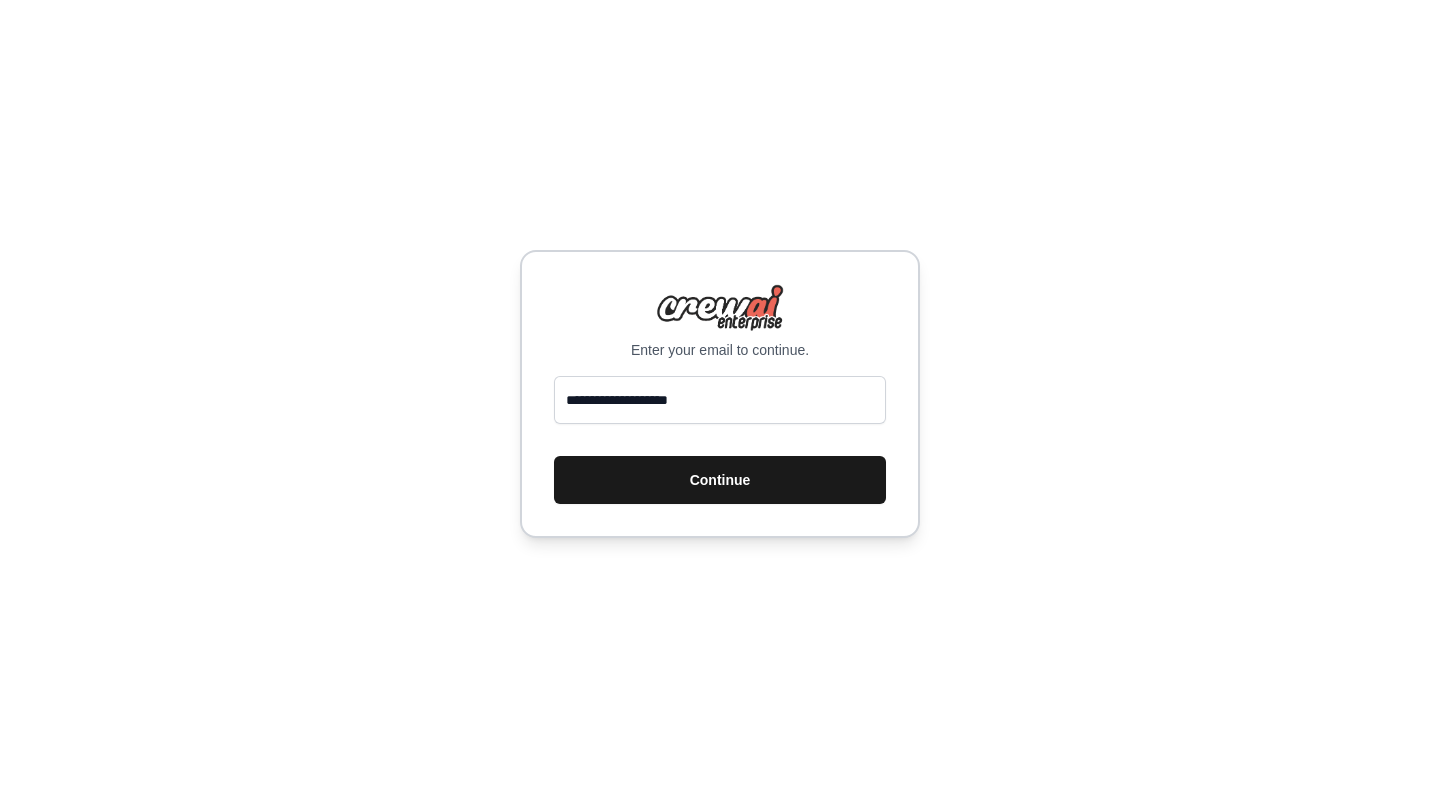 click on "Continue" at bounding box center [720, 480] 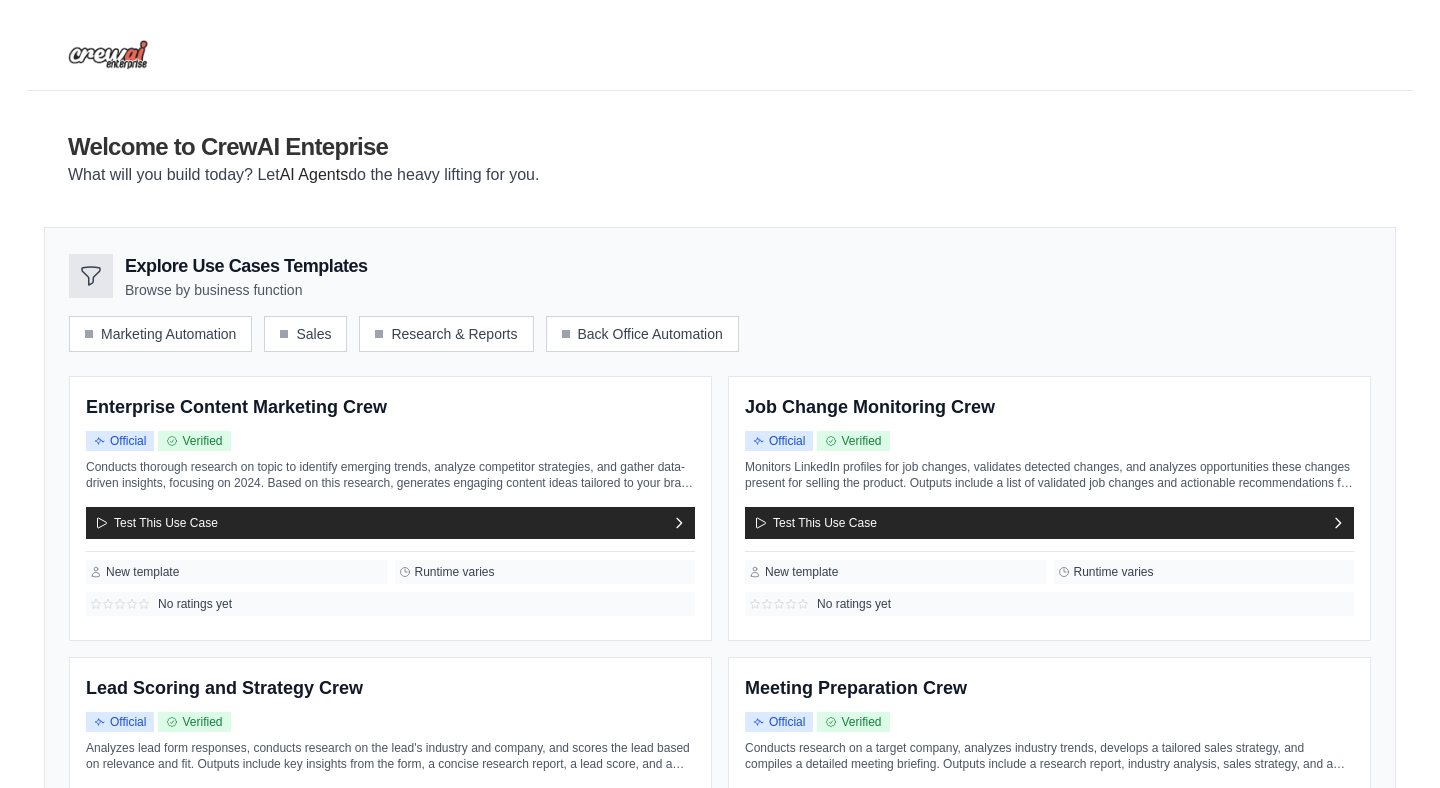 scroll, scrollTop: 0, scrollLeft: 0, axis: both 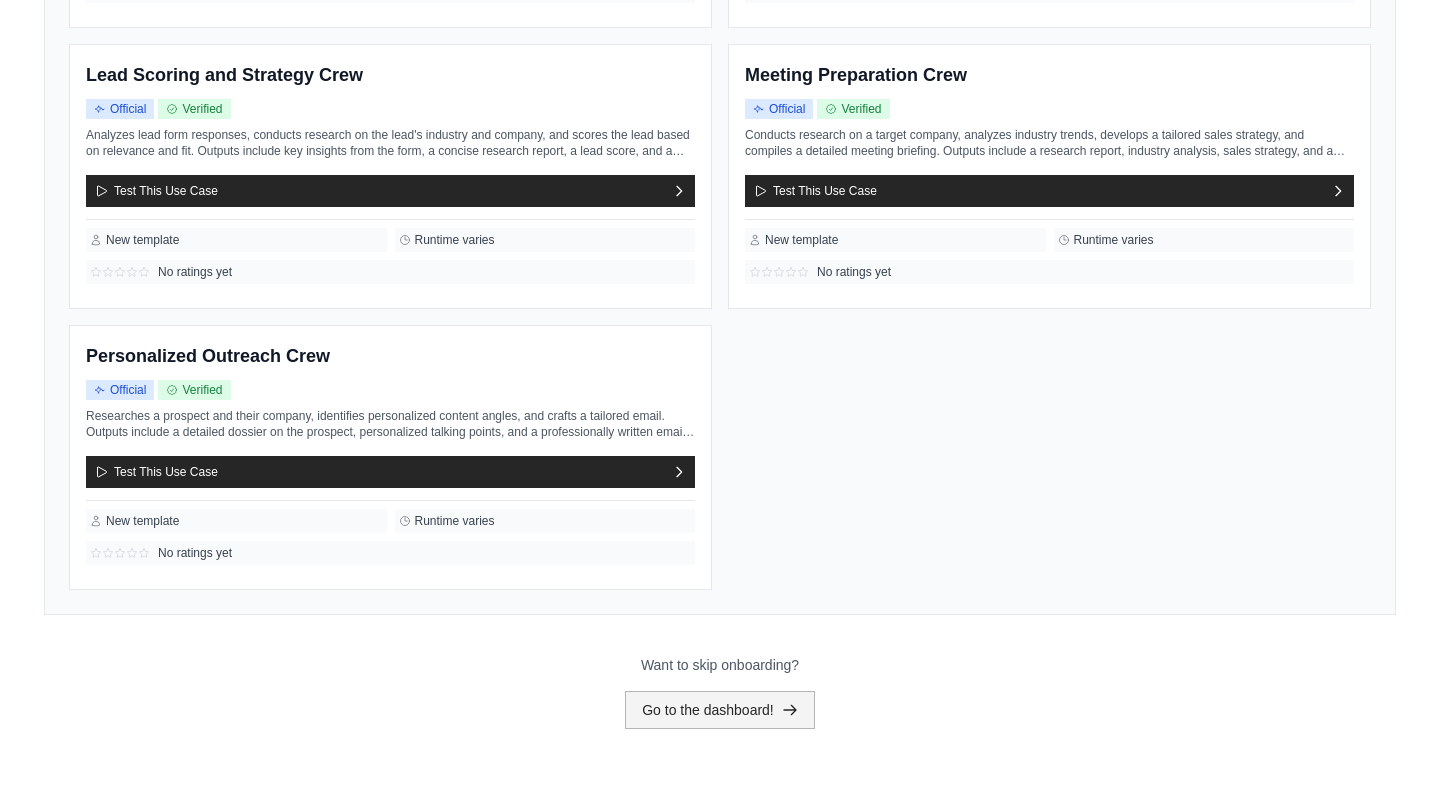 click on "Go to the dashboard!" at bounding box center [720, 710] 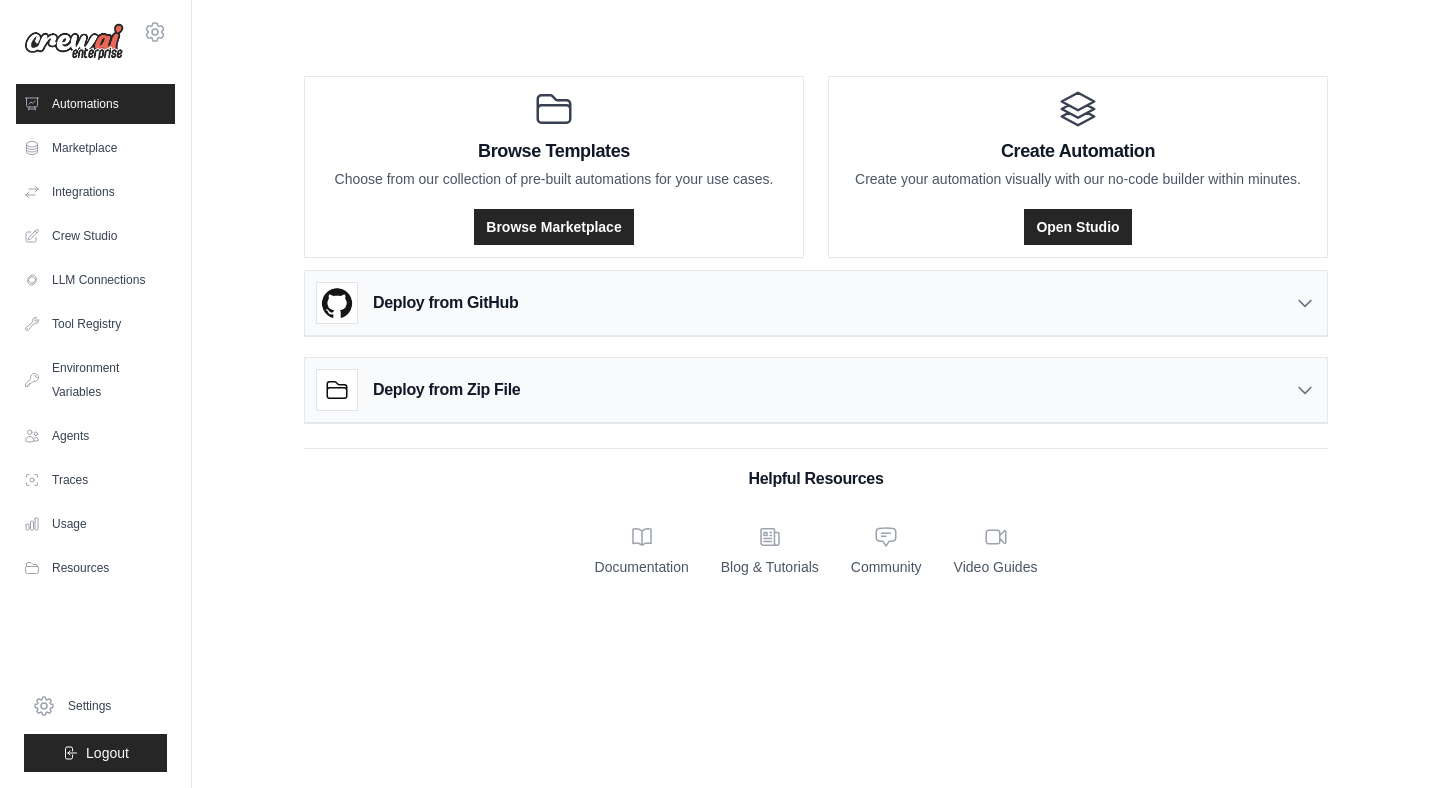 scroll, scrollTop: 0, scrollLeft: 0, axis: both 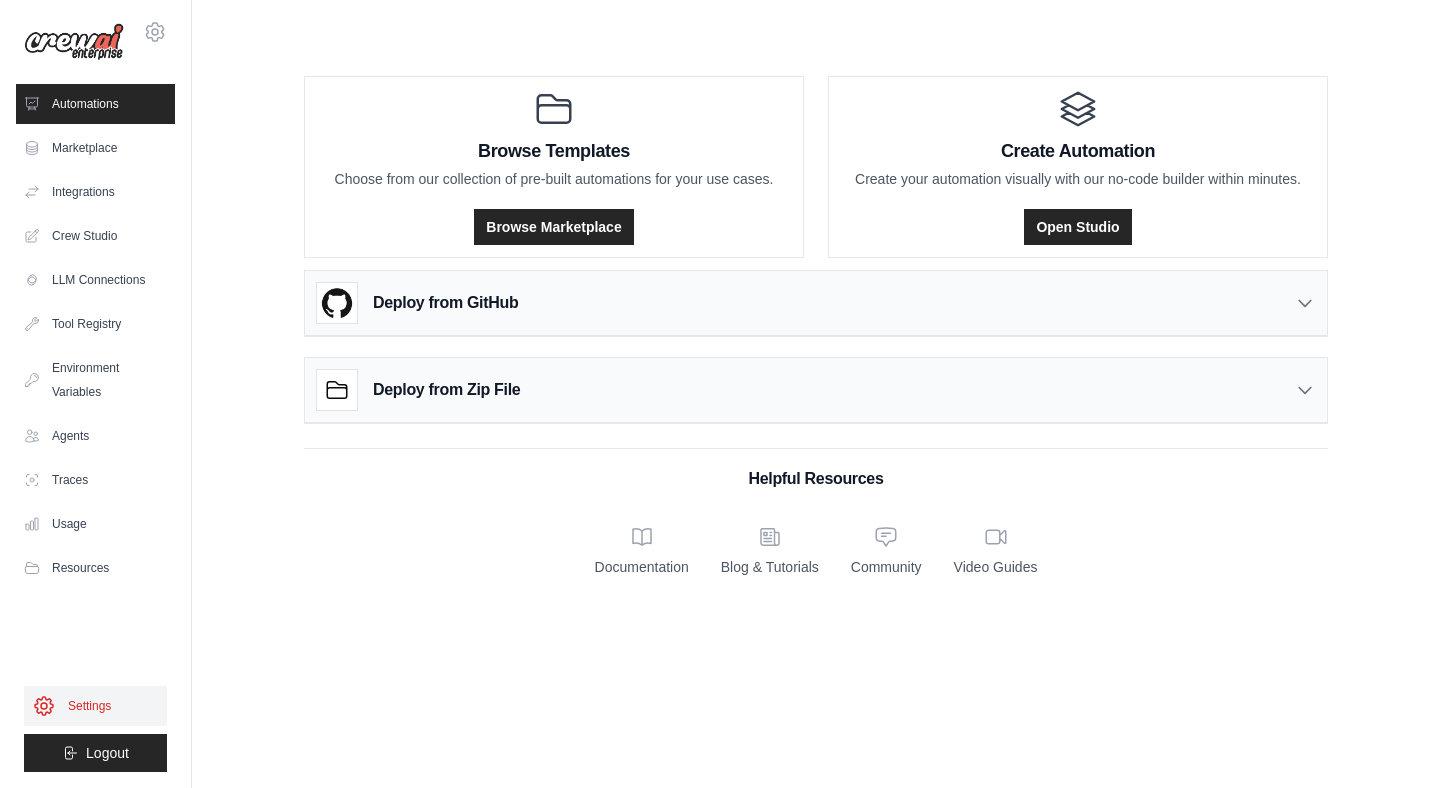 click on "Settings" at bounding box center (95, 706) 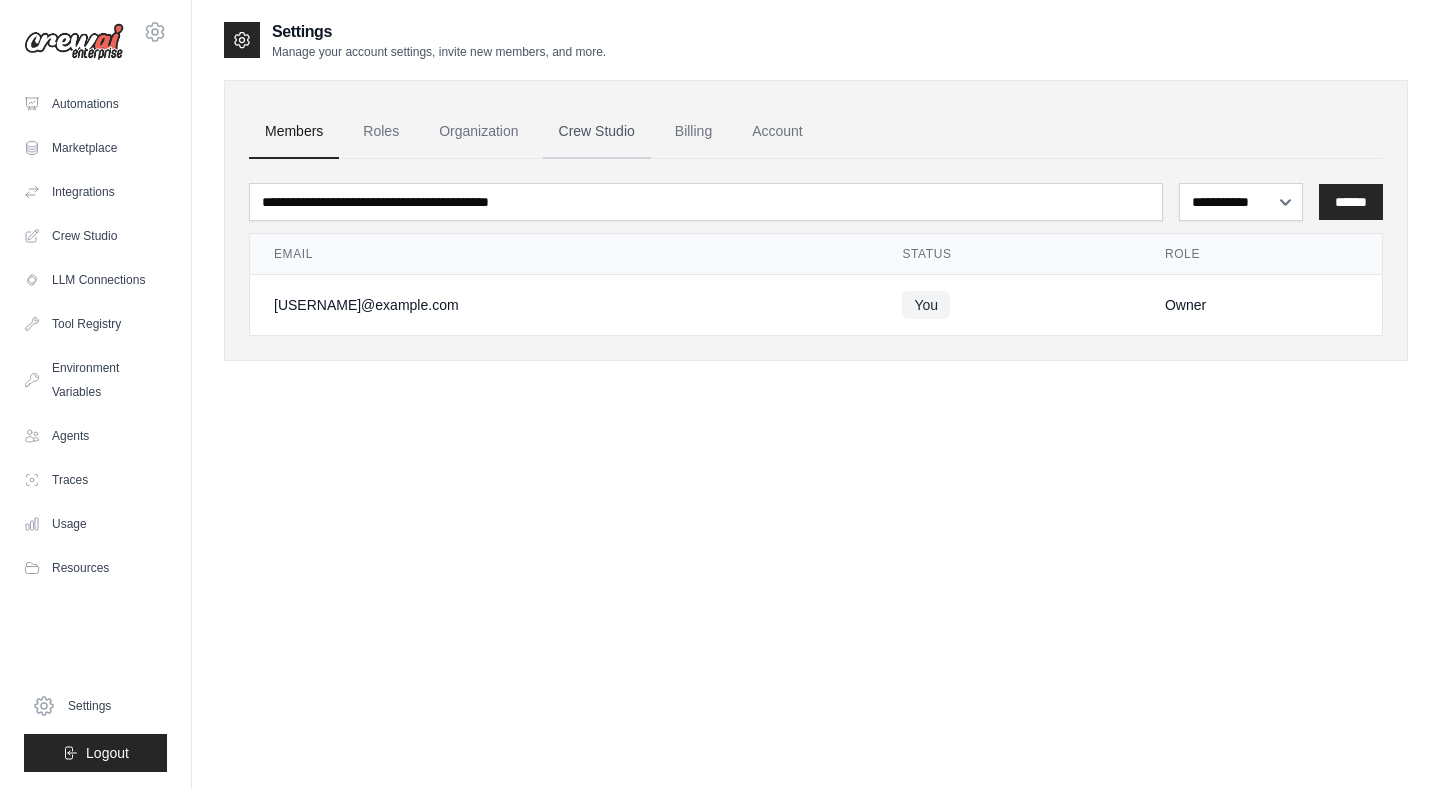 click on "Crew Studio" at bounding box center [597, 132] 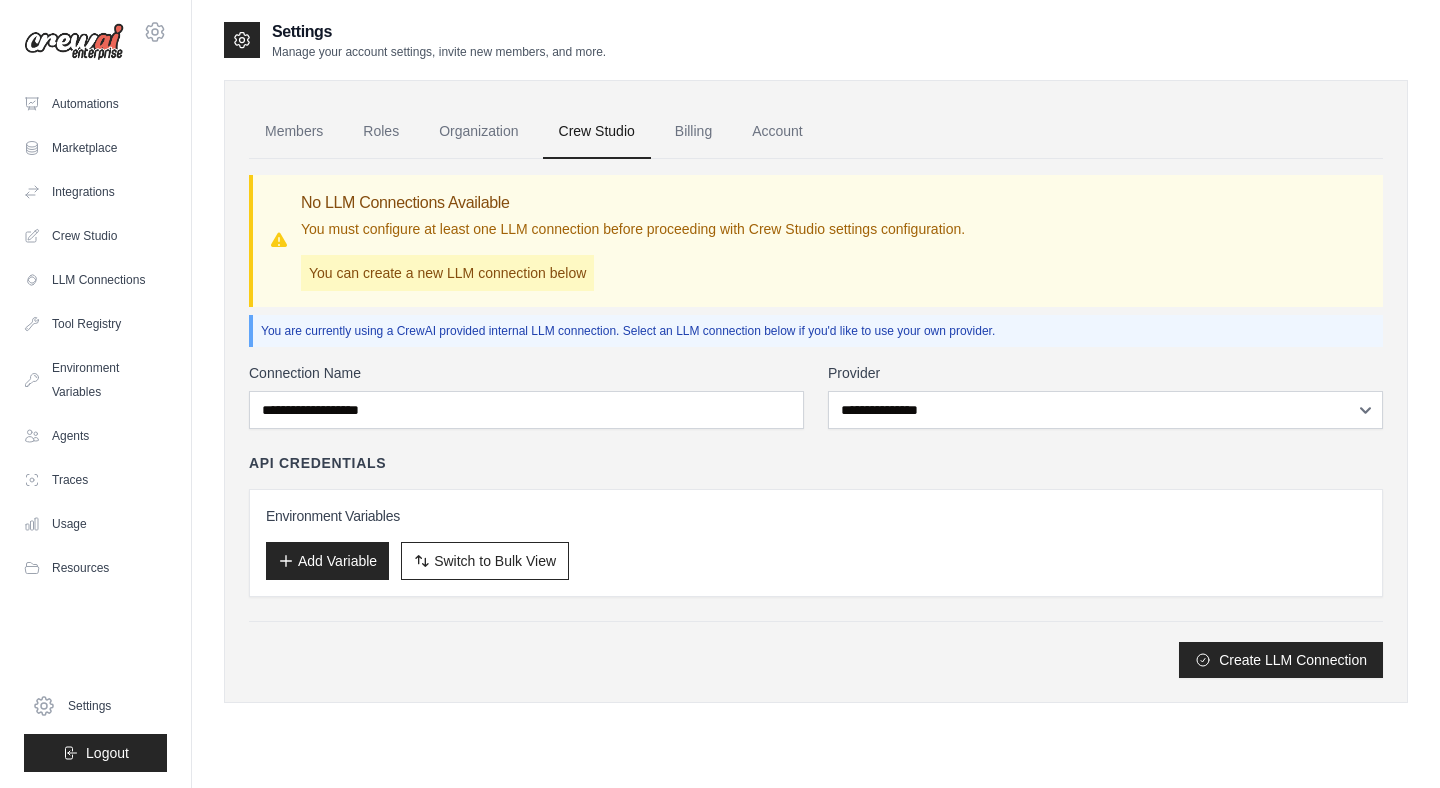 scroll, scrollTop: 0, scrollLeft: 0, axis: both 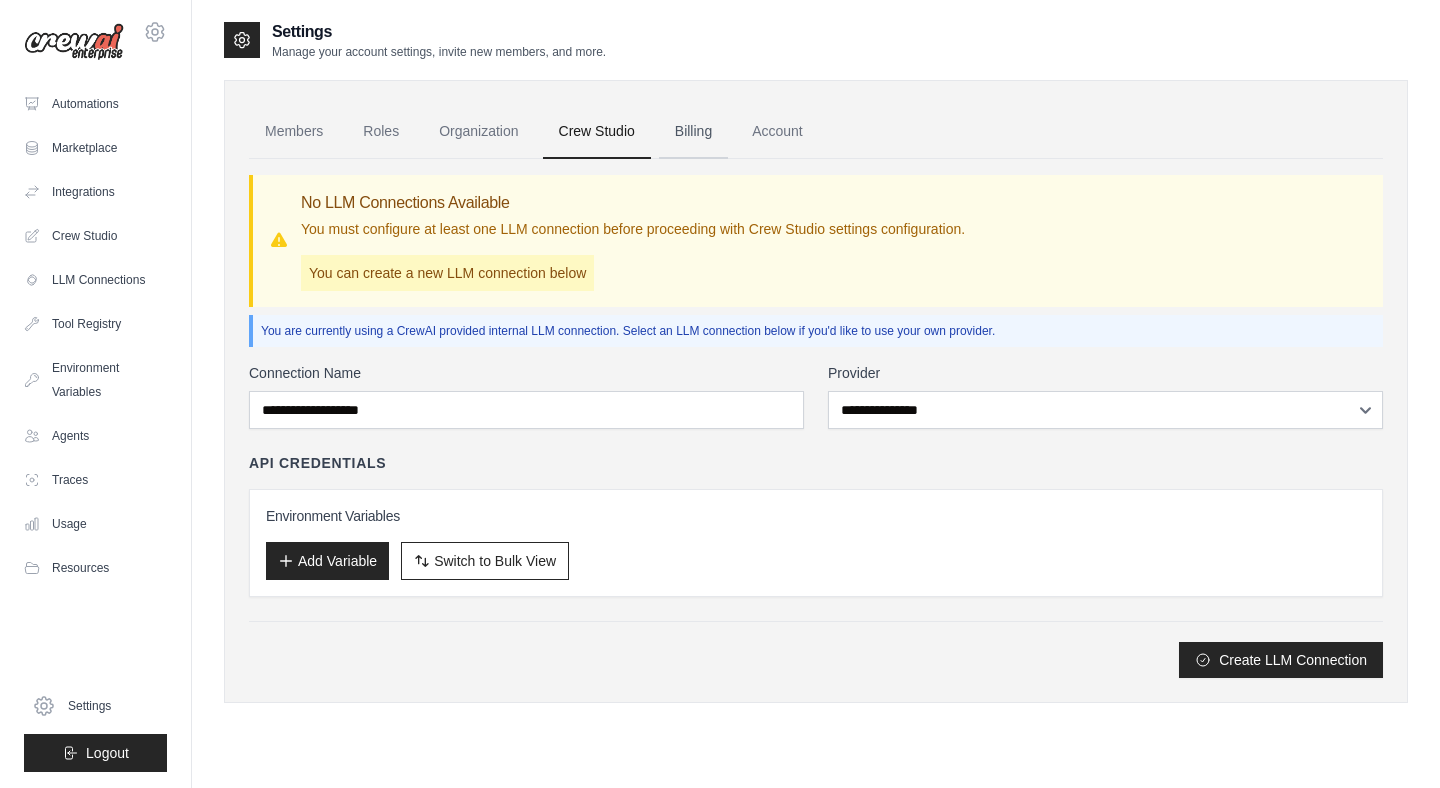 click on "Billing" at bounding box center [693, 132] 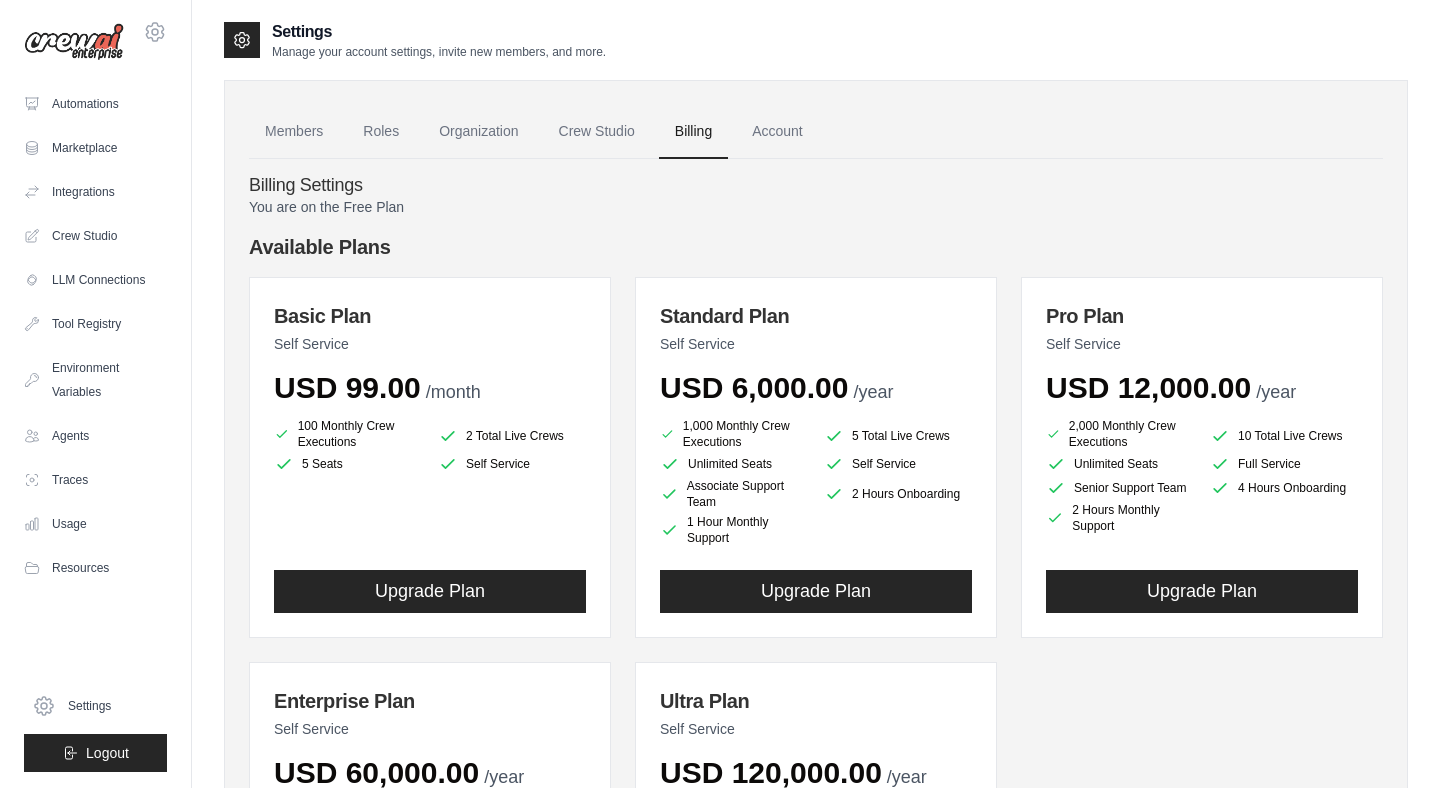 scroll, scrollTop: 0, scrollLeft: 0, axis: both 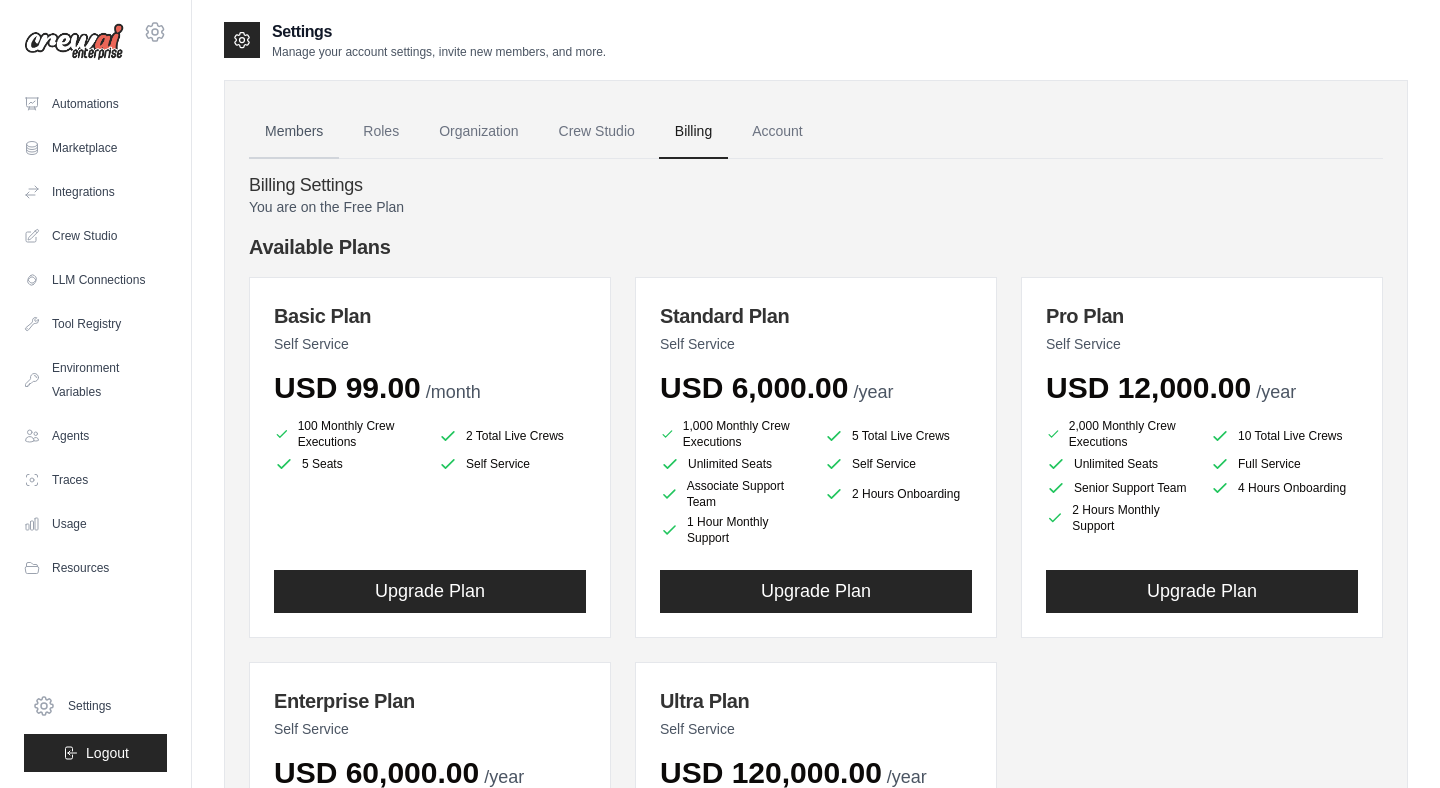 click on "Members" at bounding box center (294, 132) 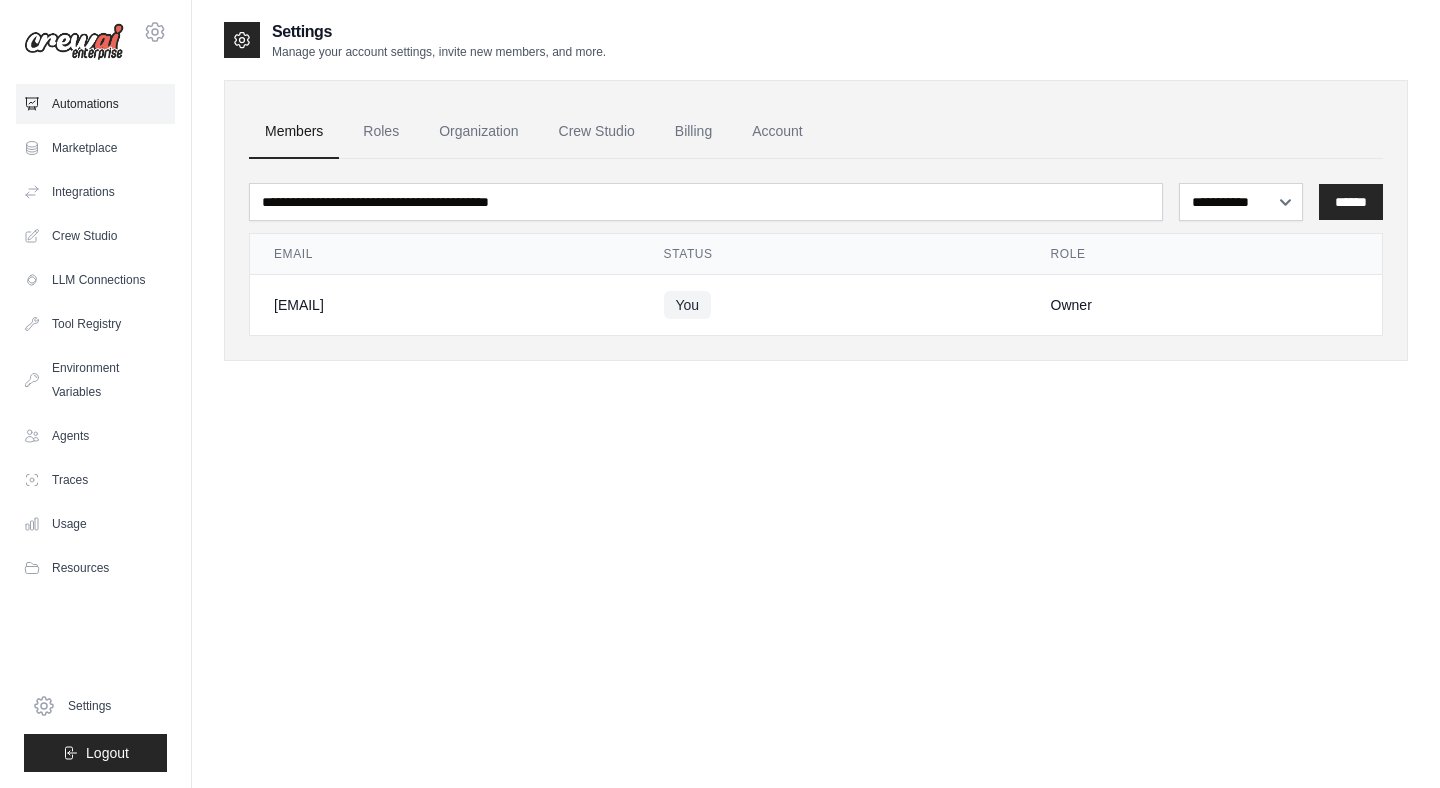 click on "Automations" at bounding box center (95, 104) 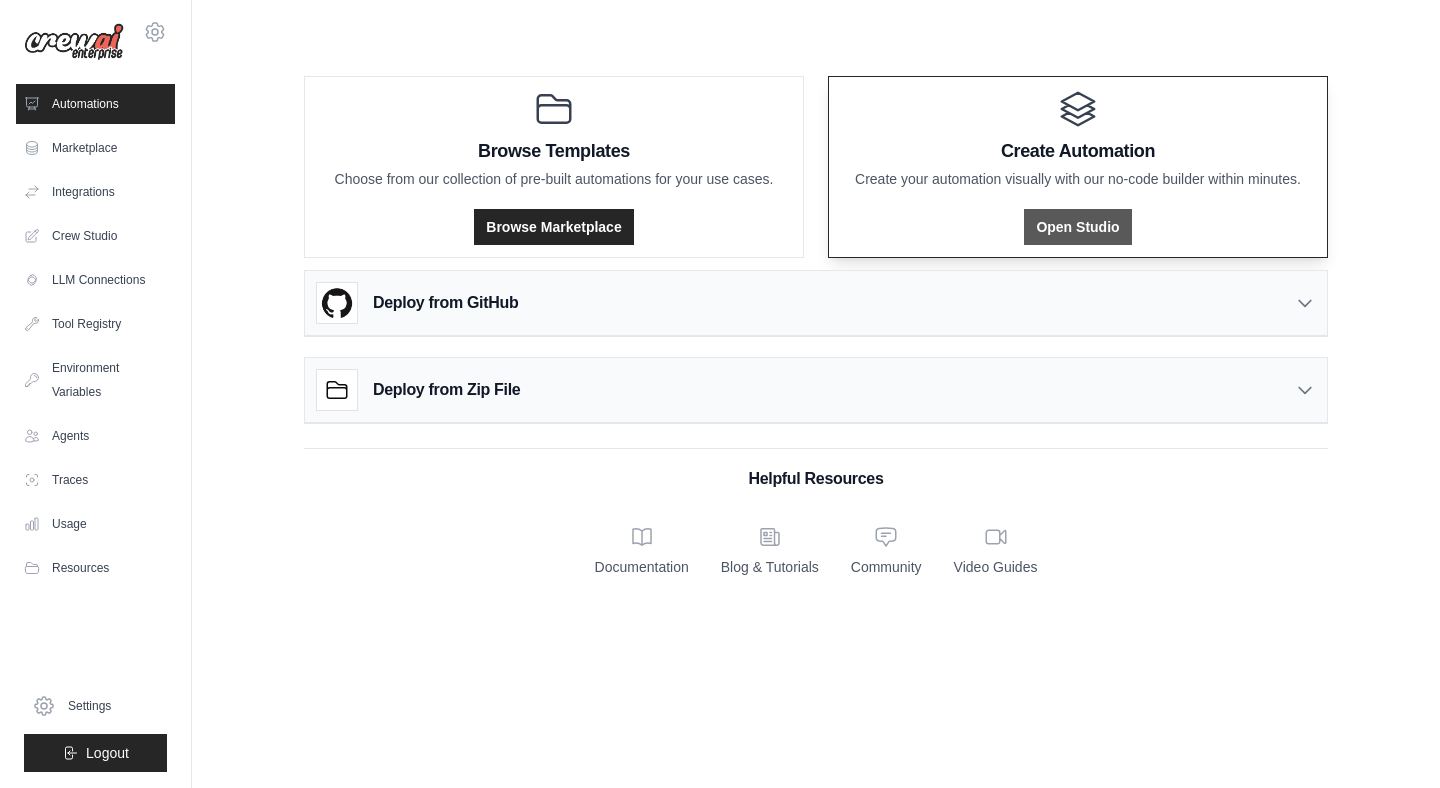 click on "Open Studio" at bounding box center [1077, 227] 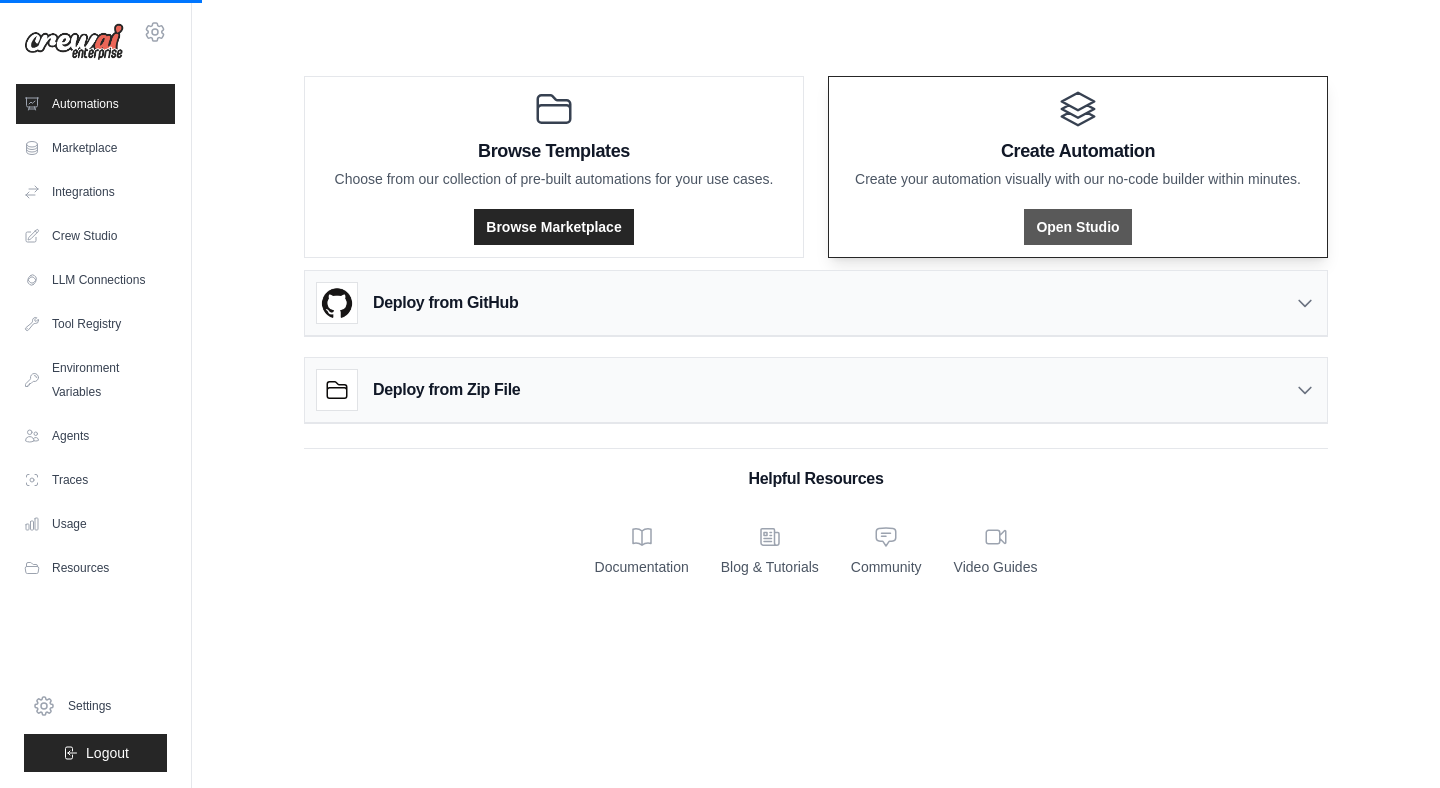 click on "Open Studio" at bounding box center [1077, 227] 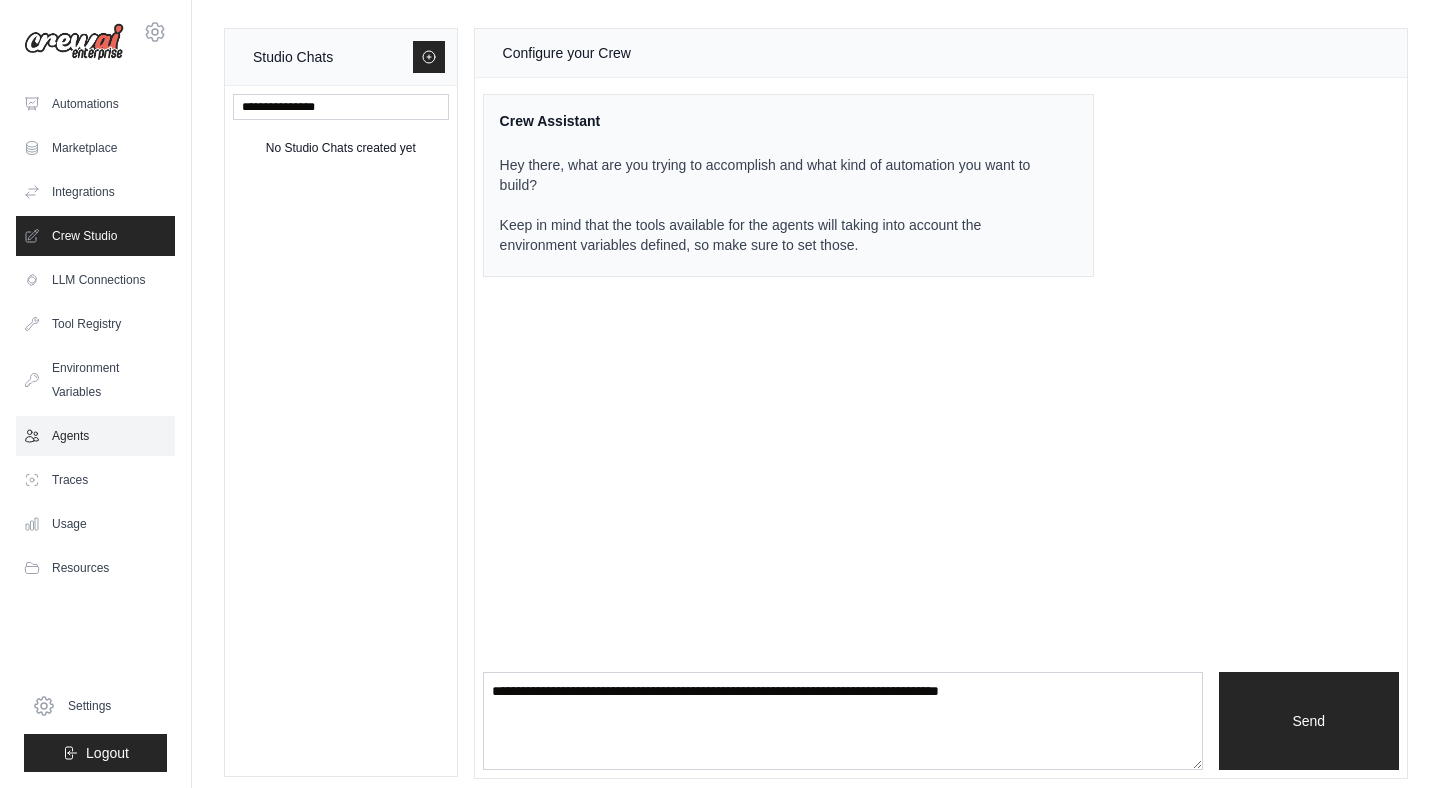 click on "Agents" at bounding box center [95, 436] 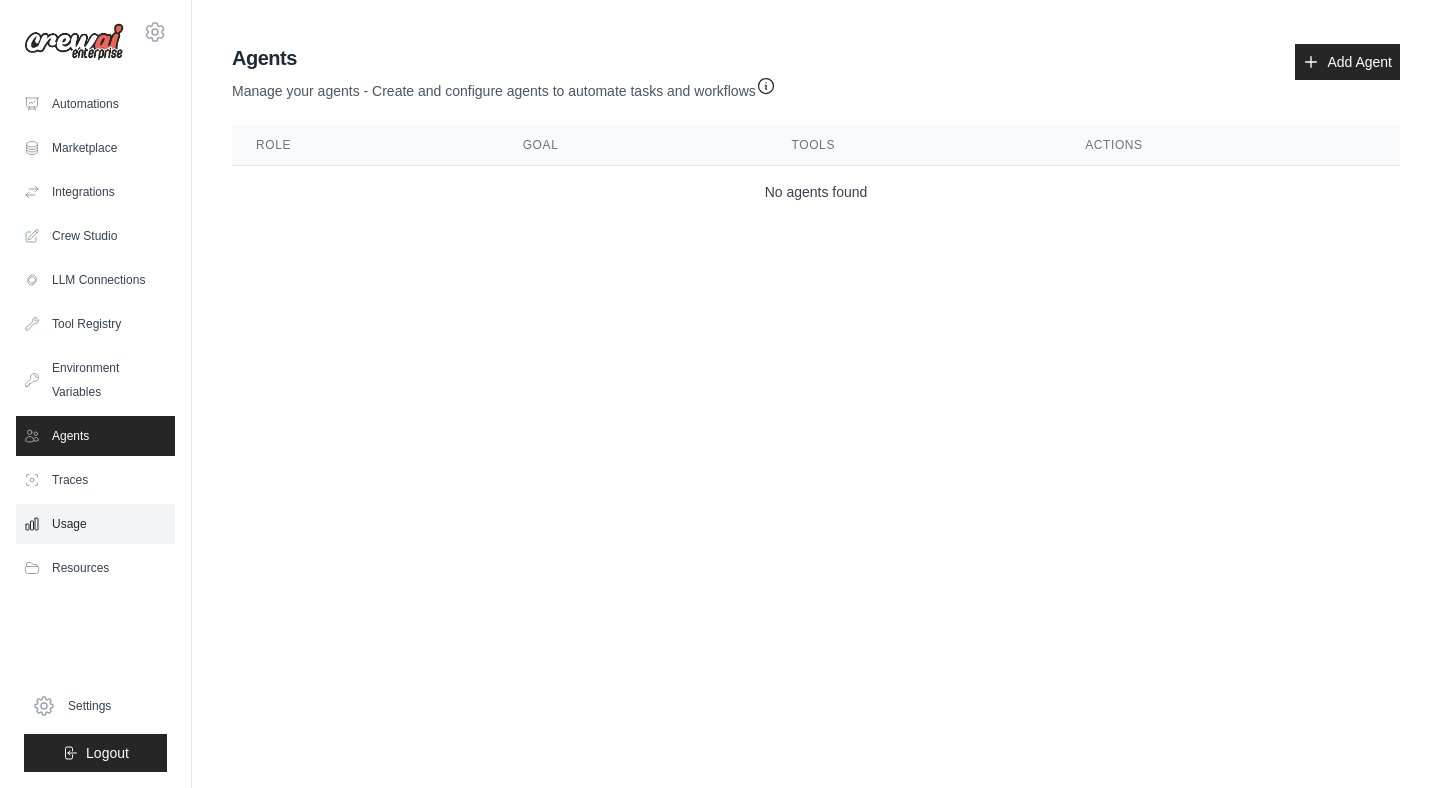 click on "Usage" at bounding box center (95, 524) 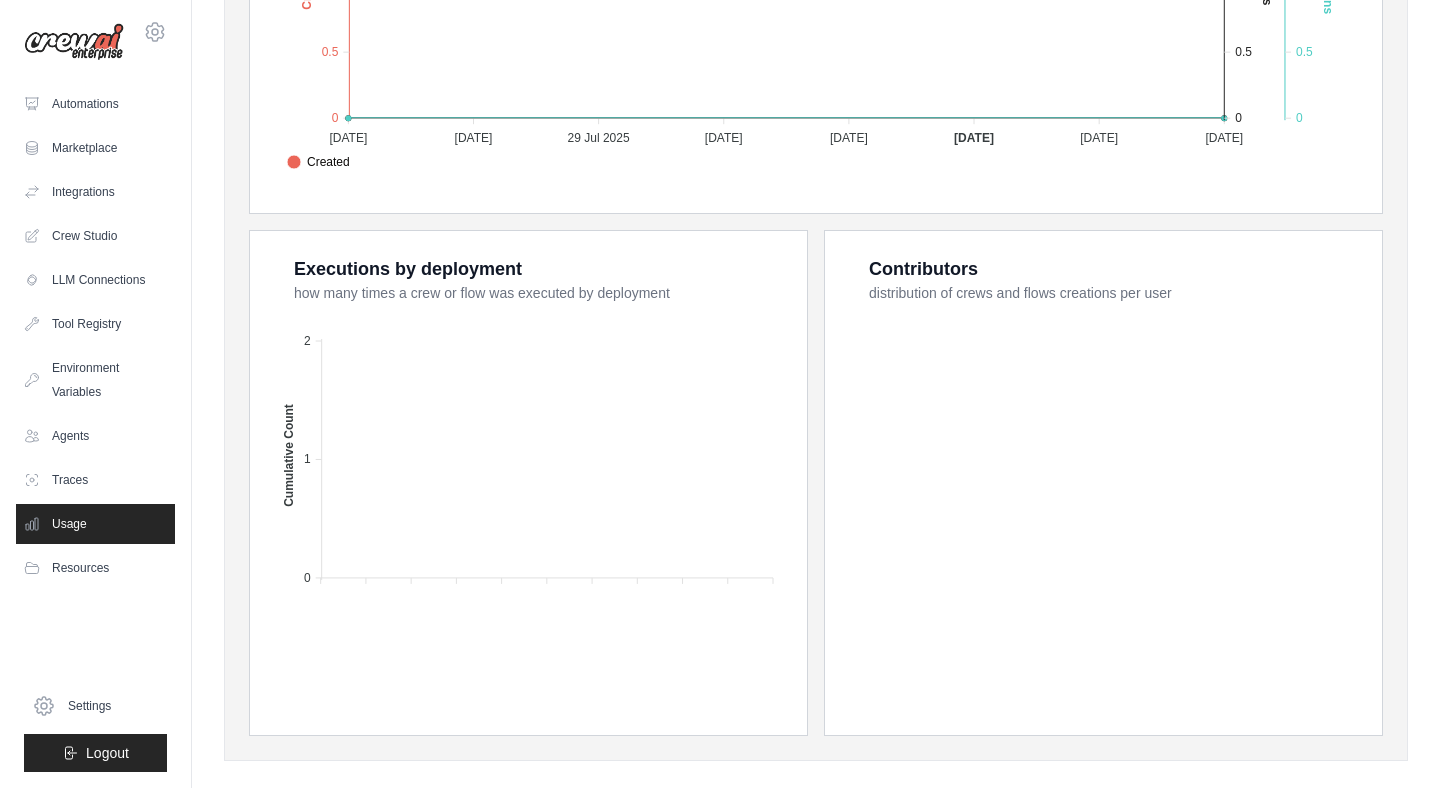 scroll, scrollTop: 662, scrollLeft: 0, axis: vertical 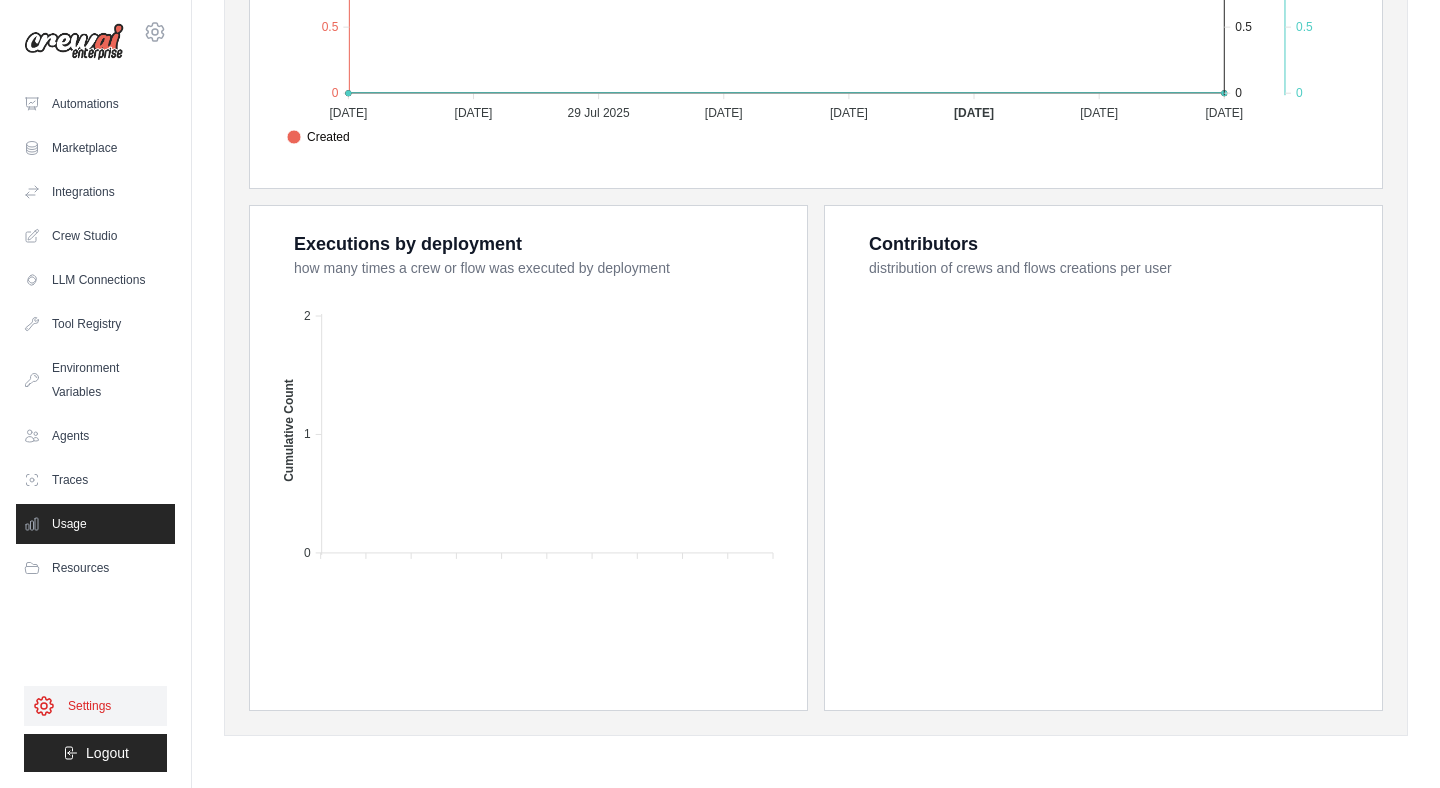 click on "Settings" at bounding box center (95, 706) 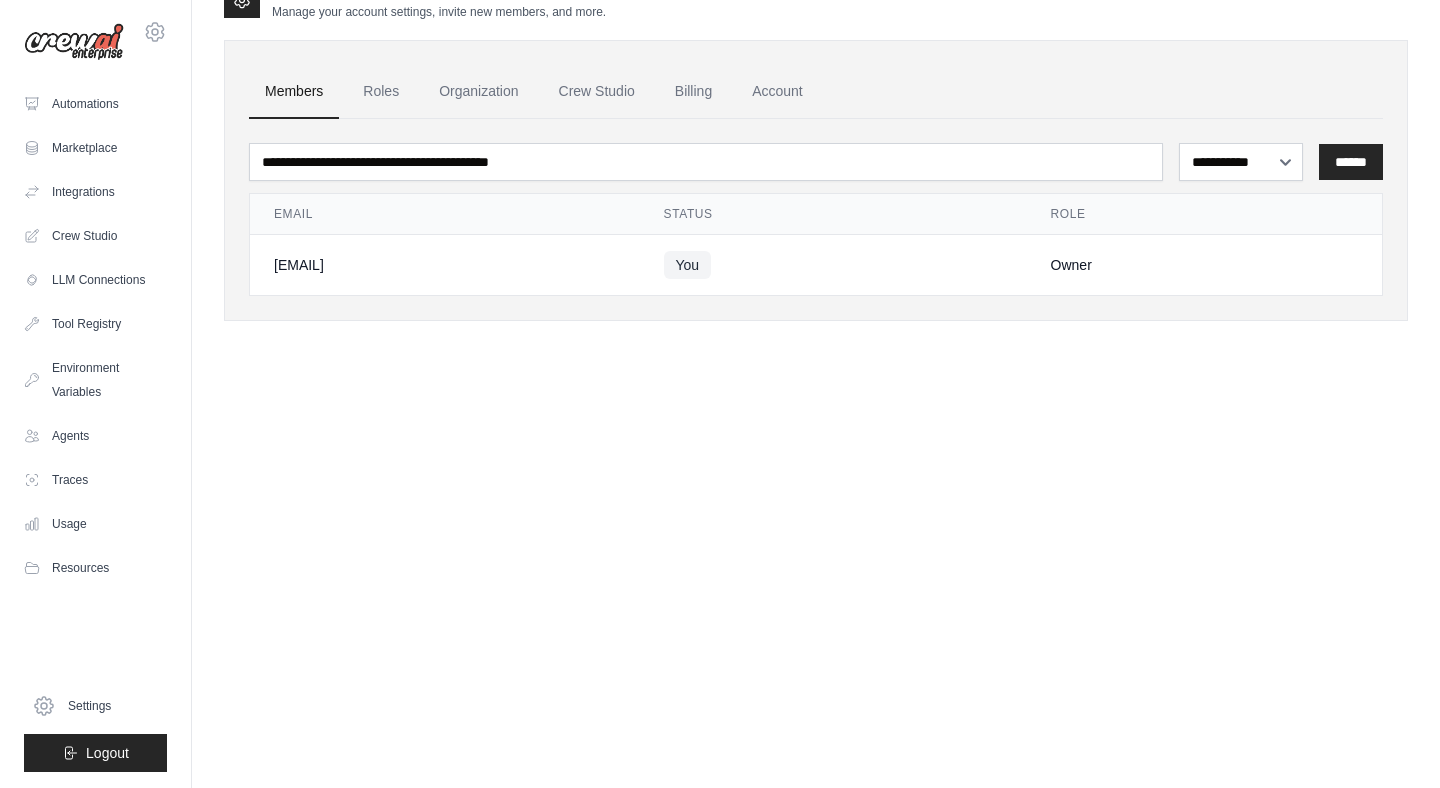 scroll, scrollTop: 0, scrollLeft: 0, axis: both 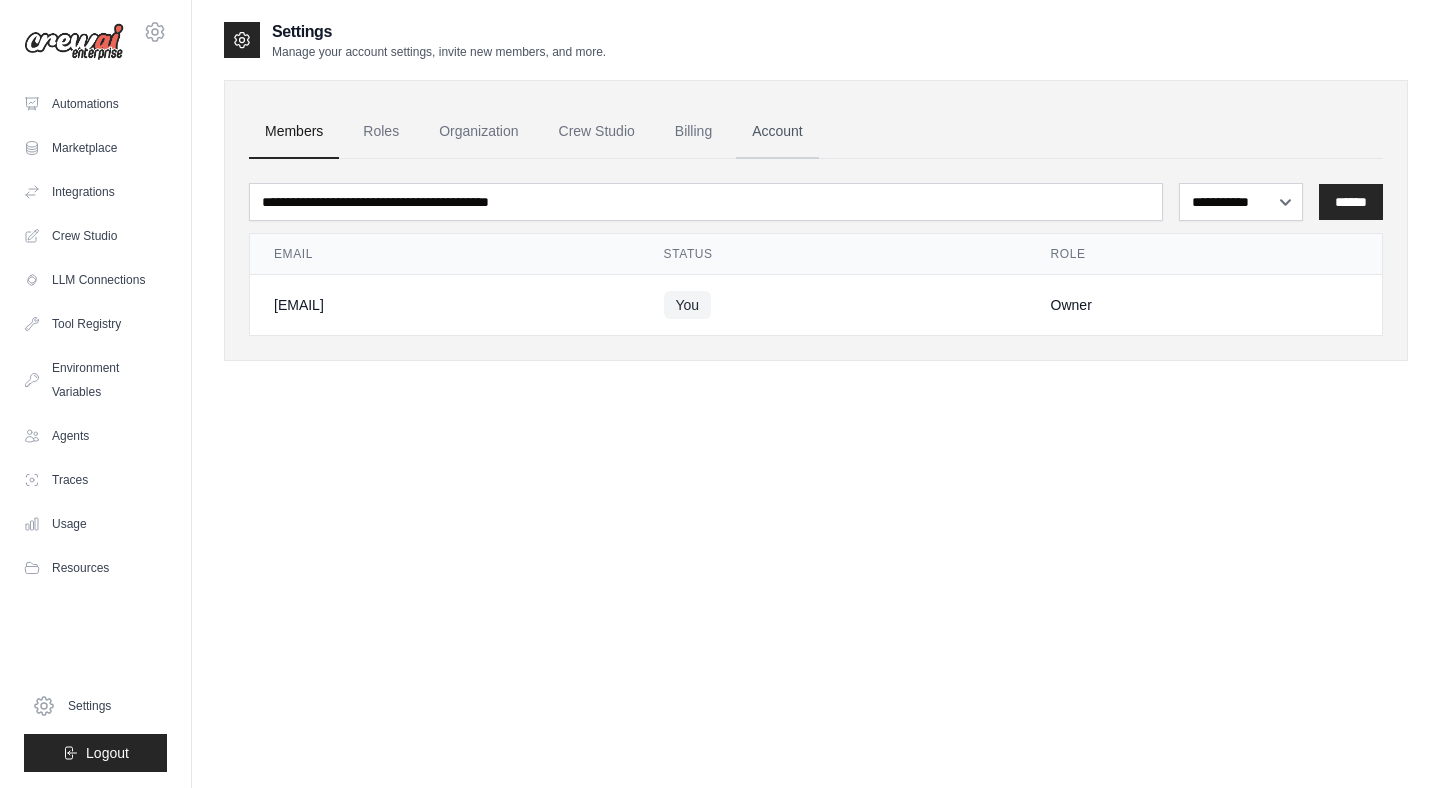 click on "Account" at bounding box center [777, 132] 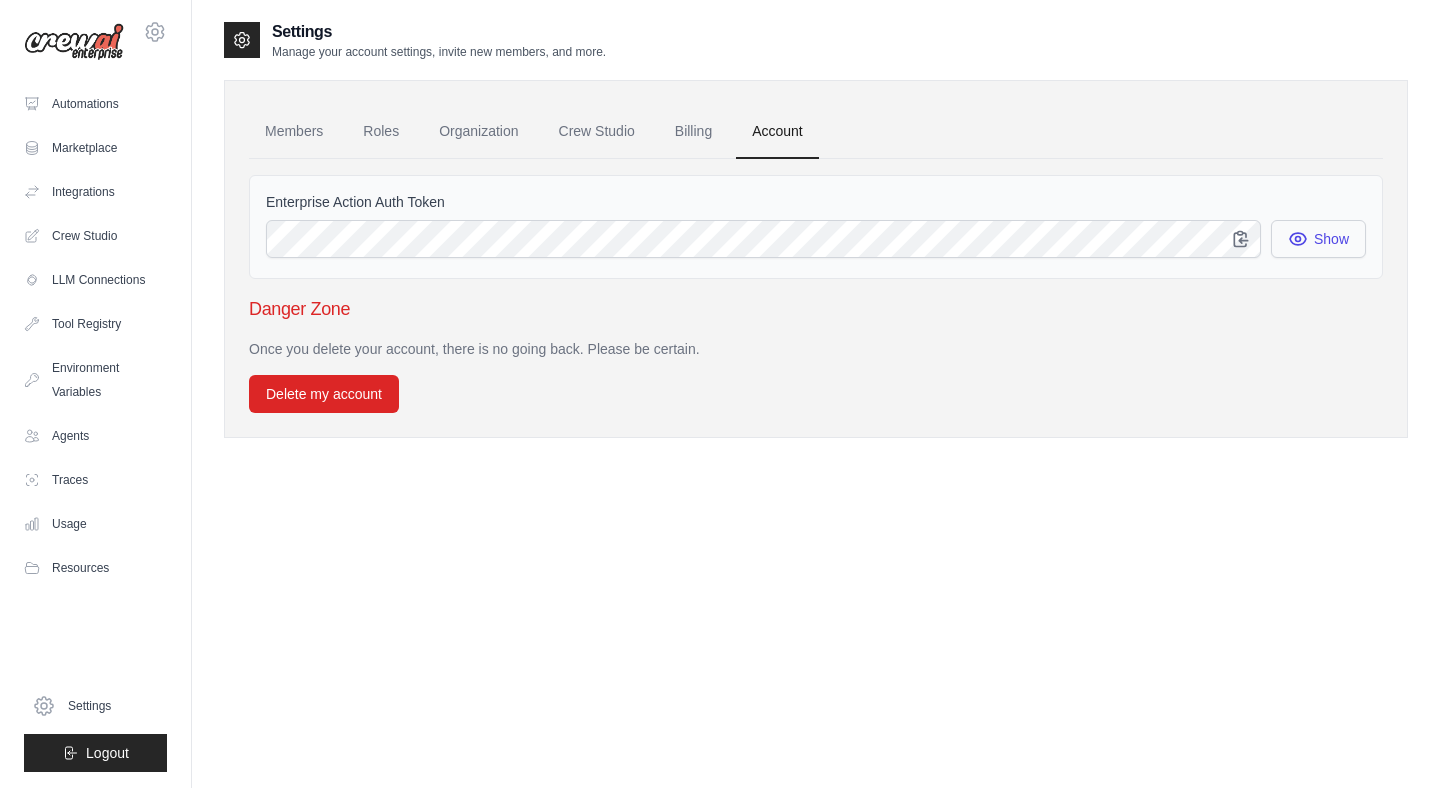 click on "Show" at bounding box center [1318, 239] 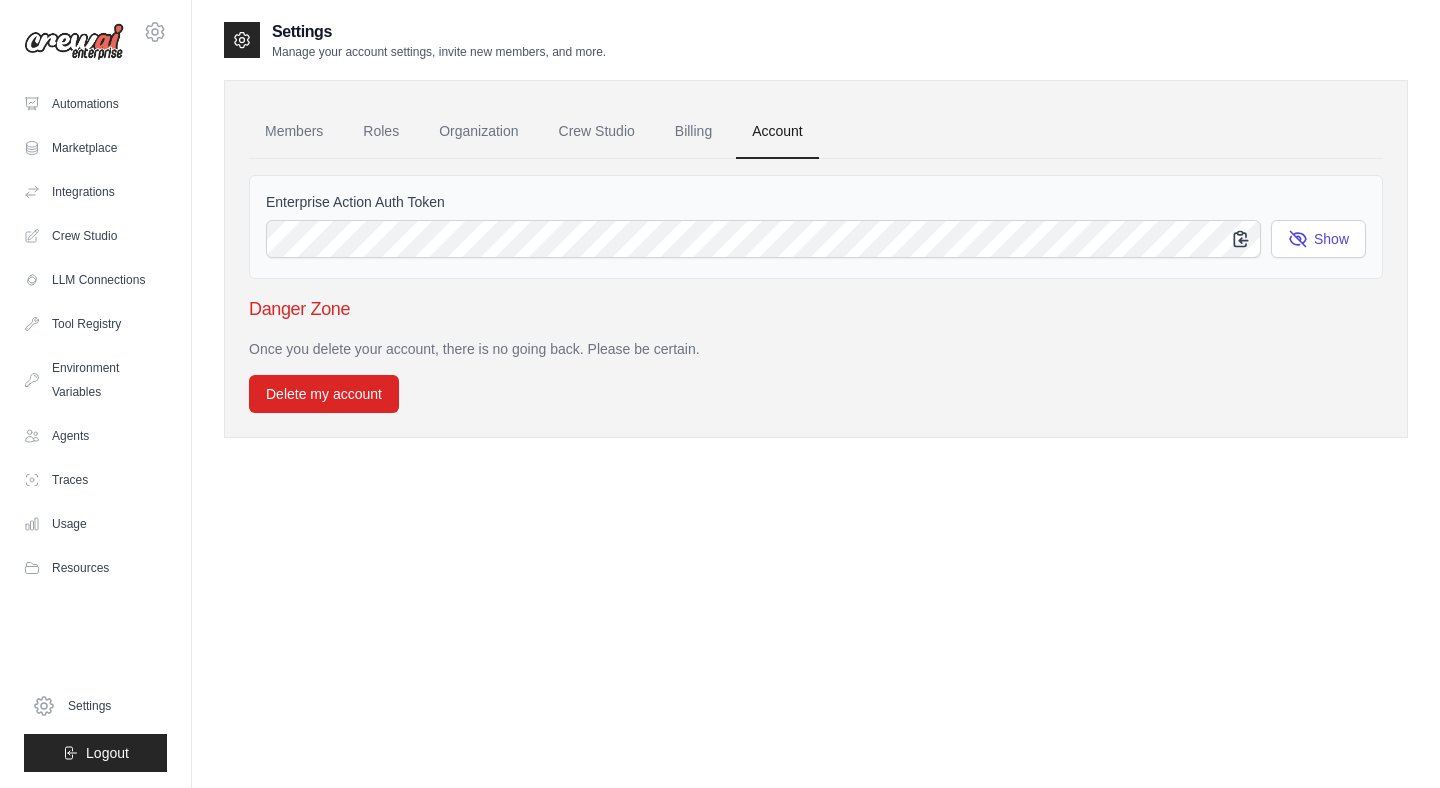 click 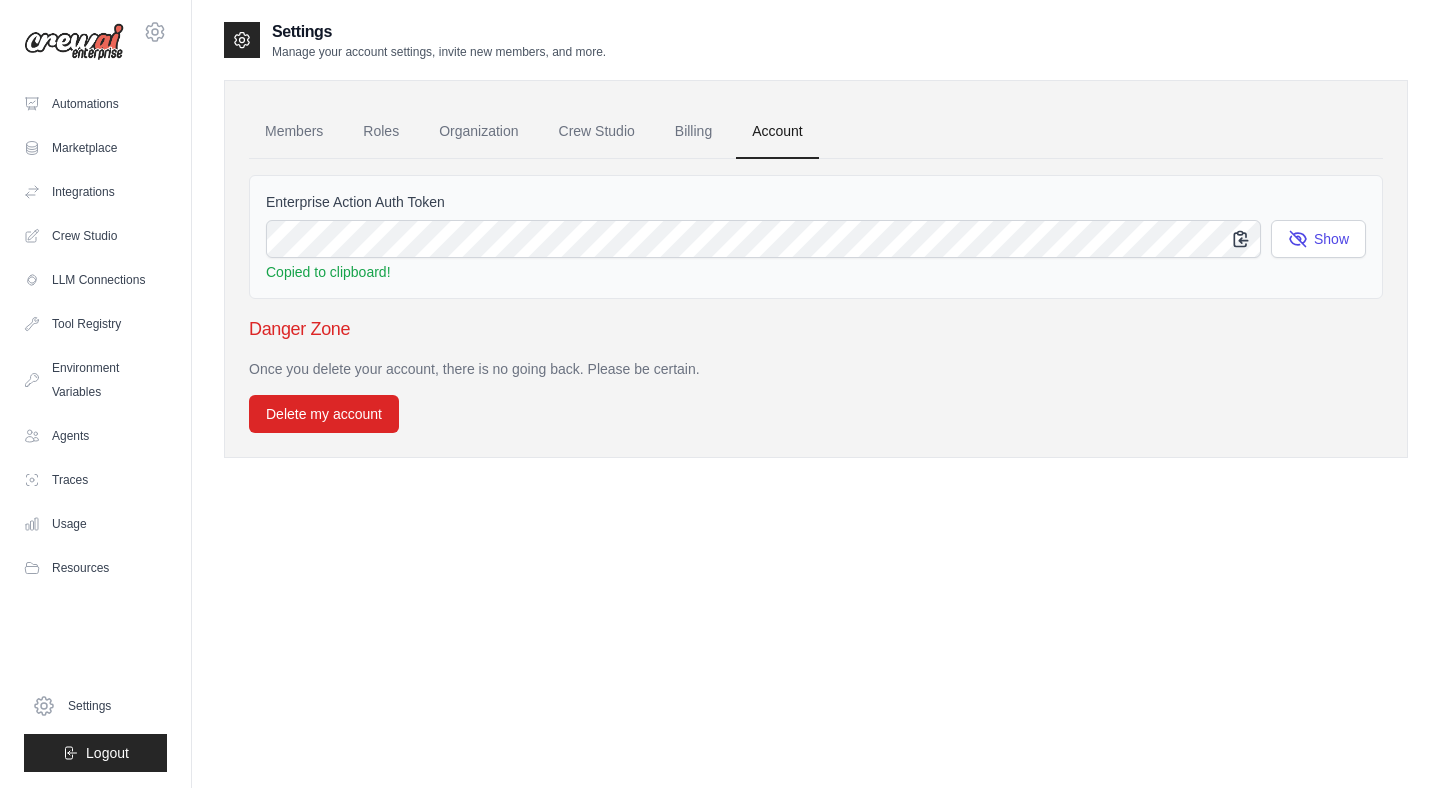 type 